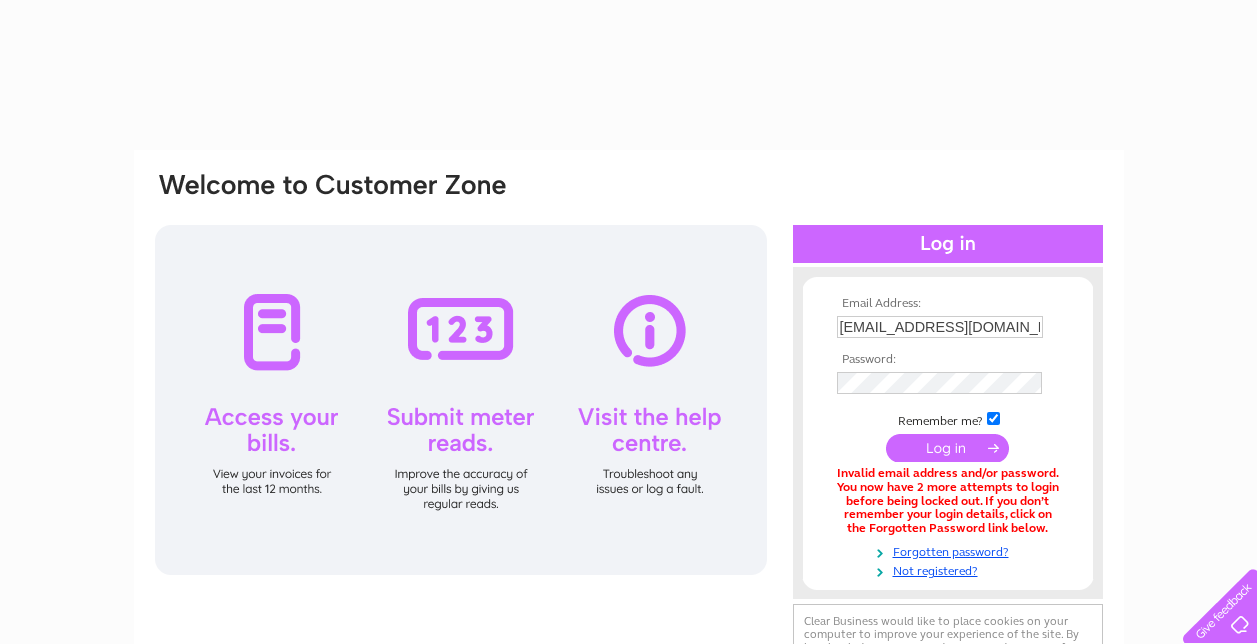 scroll, scrollTop: 0, scrollLeft: 0, axis: both 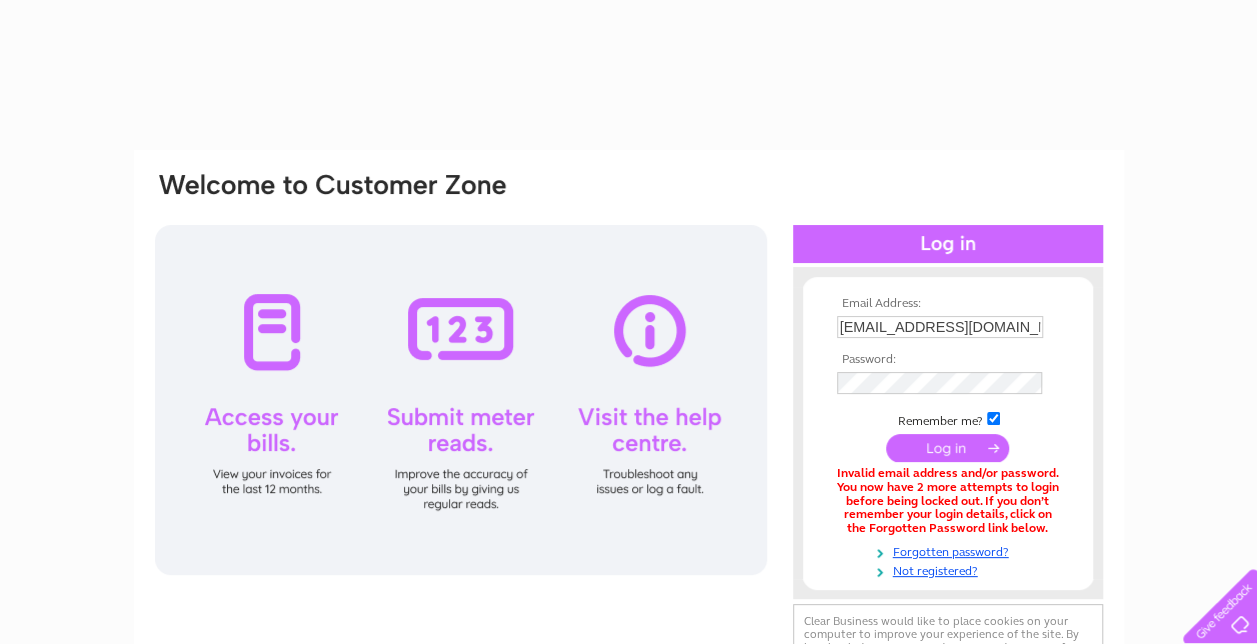 click at bounding box center (947, 448) 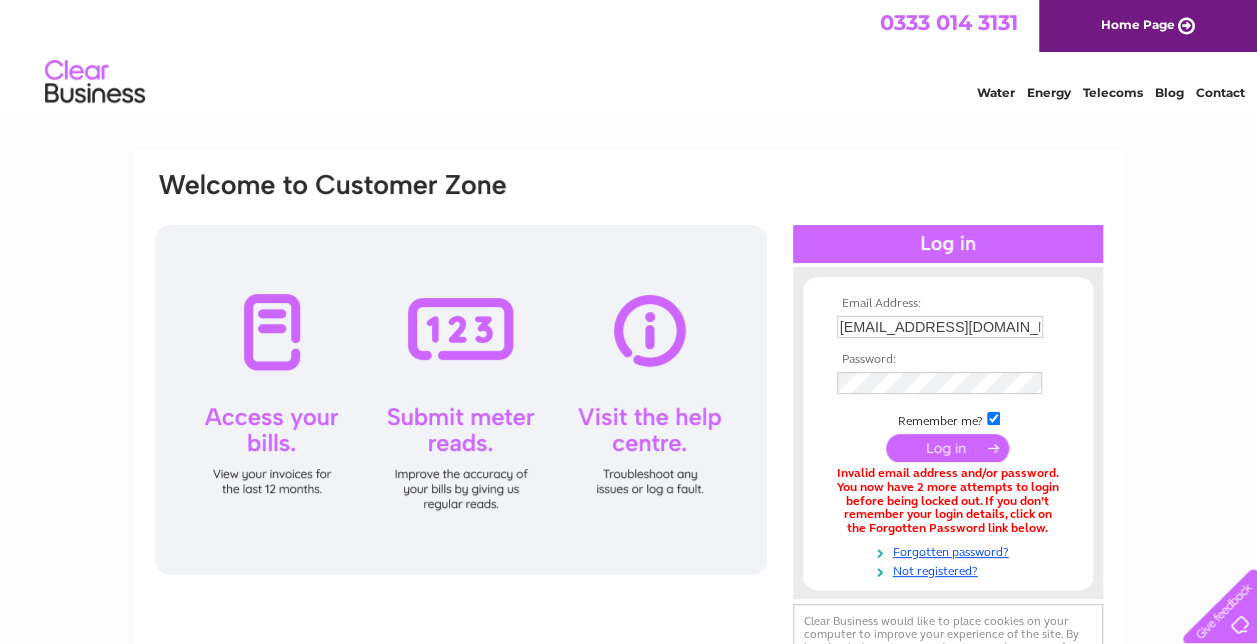 scroll, scrollTop: 0, scrollLeft: 0, axis: both 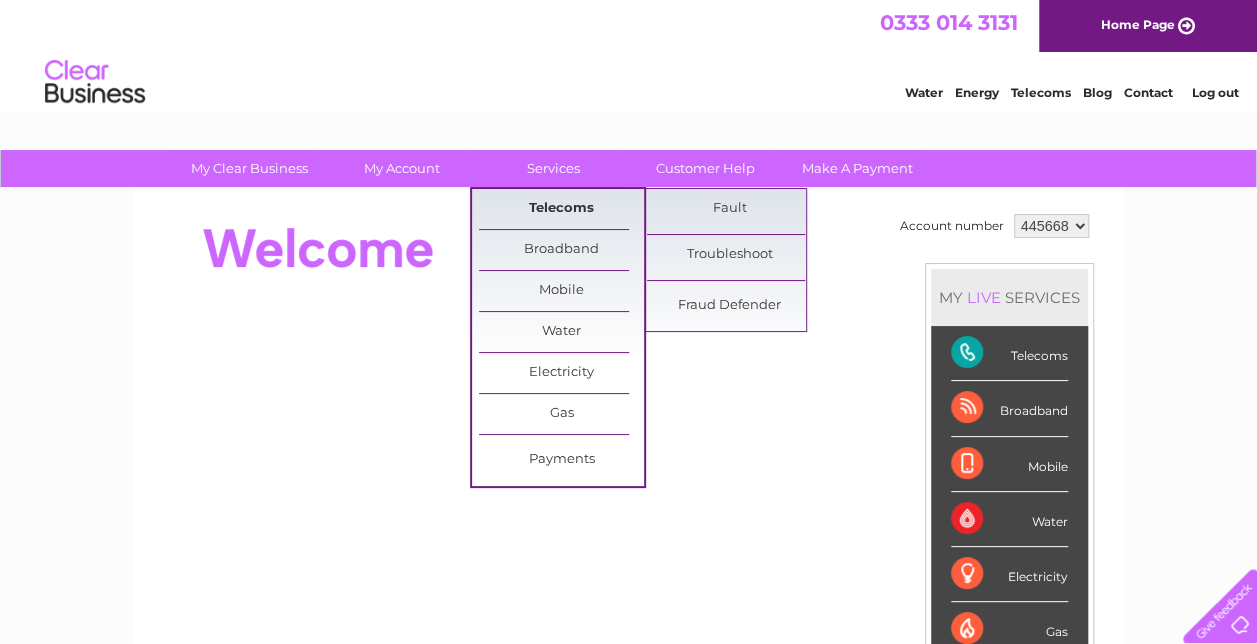 click on "Telecoms" at bounding box center (561, 209) 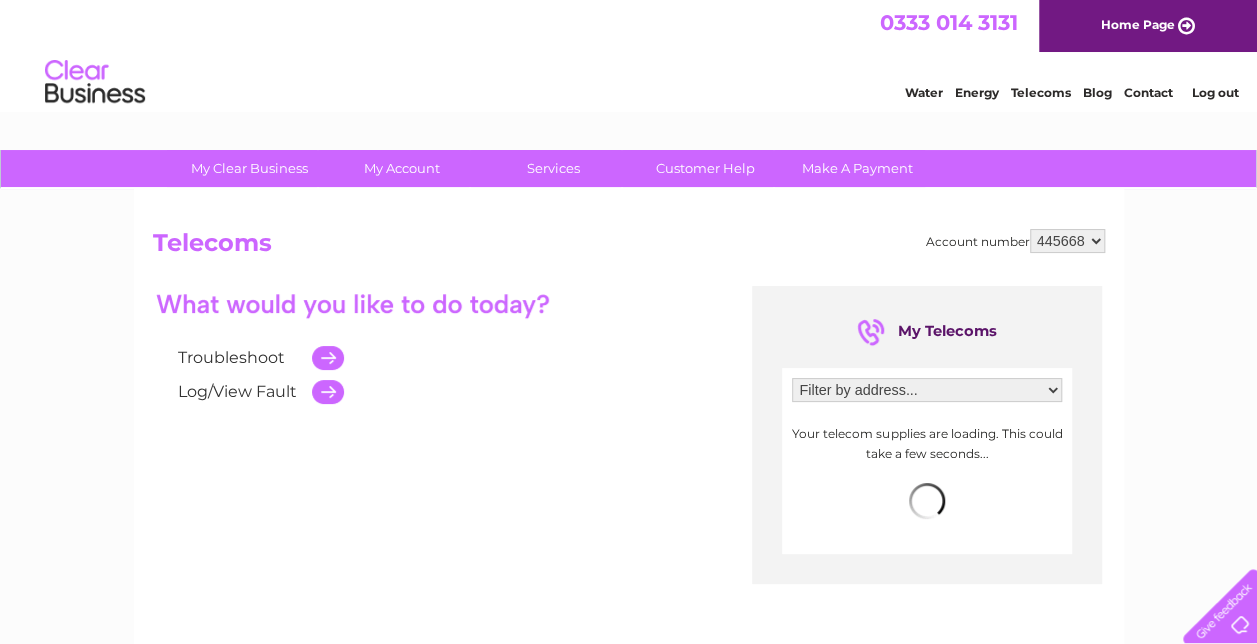 scroll, scrollTop: 0, scrollLeft: 0, axis: both 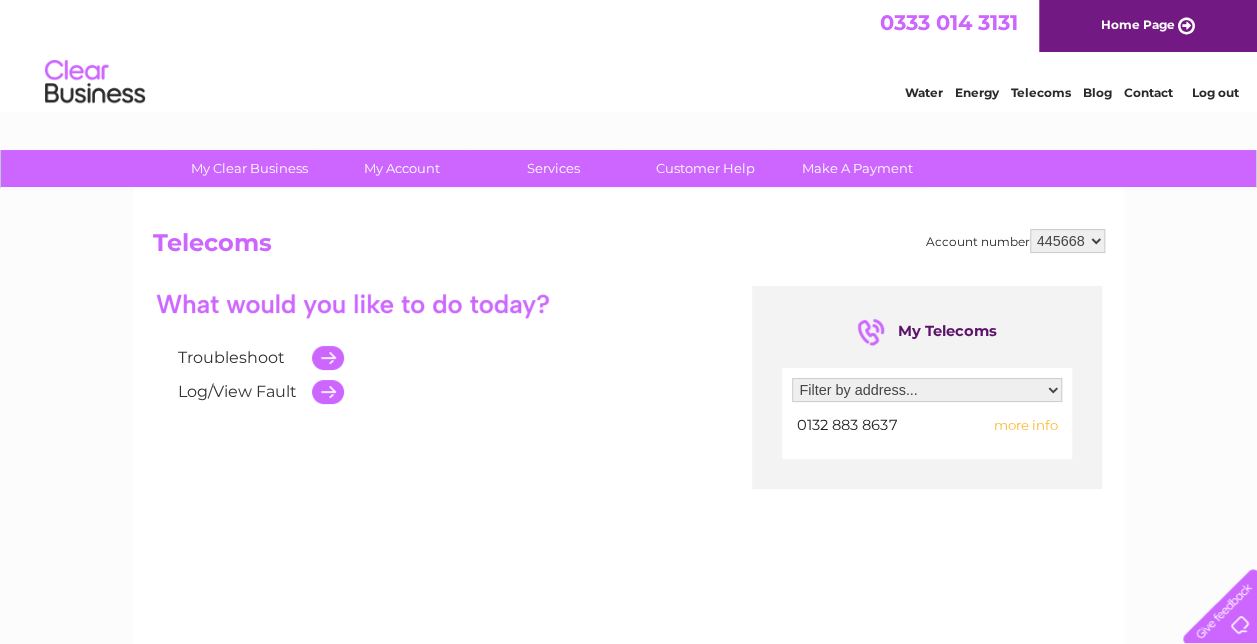 click on "more info" at bounding box center (1025, 425) 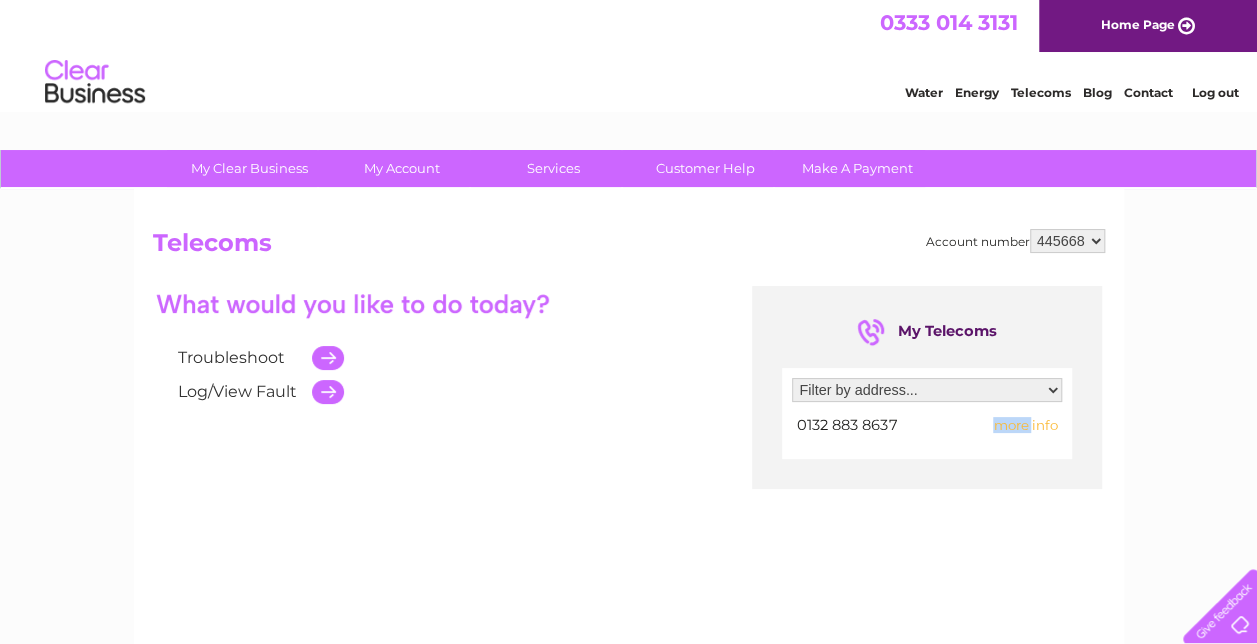 click on "more info" at bounding box center [1025, 425] 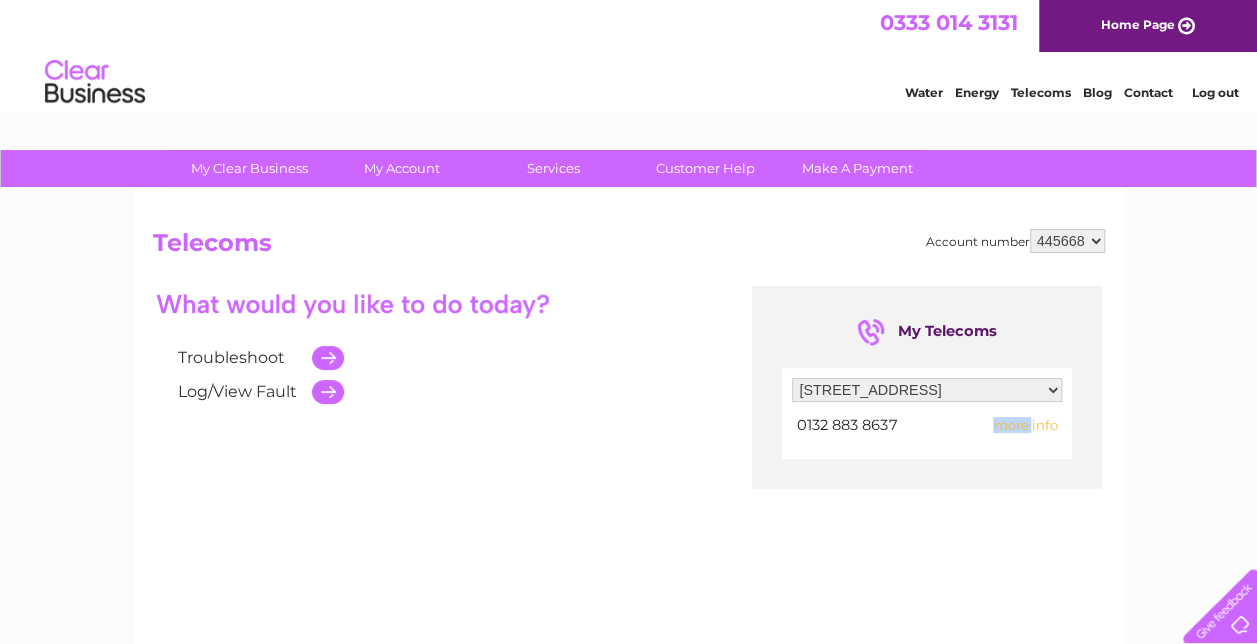 click on "Filter by address...
Dahlia Cottage, West Raynham Road, South Raynham, Fakenham, NR21 7HE" at bounding box center [927, 390] 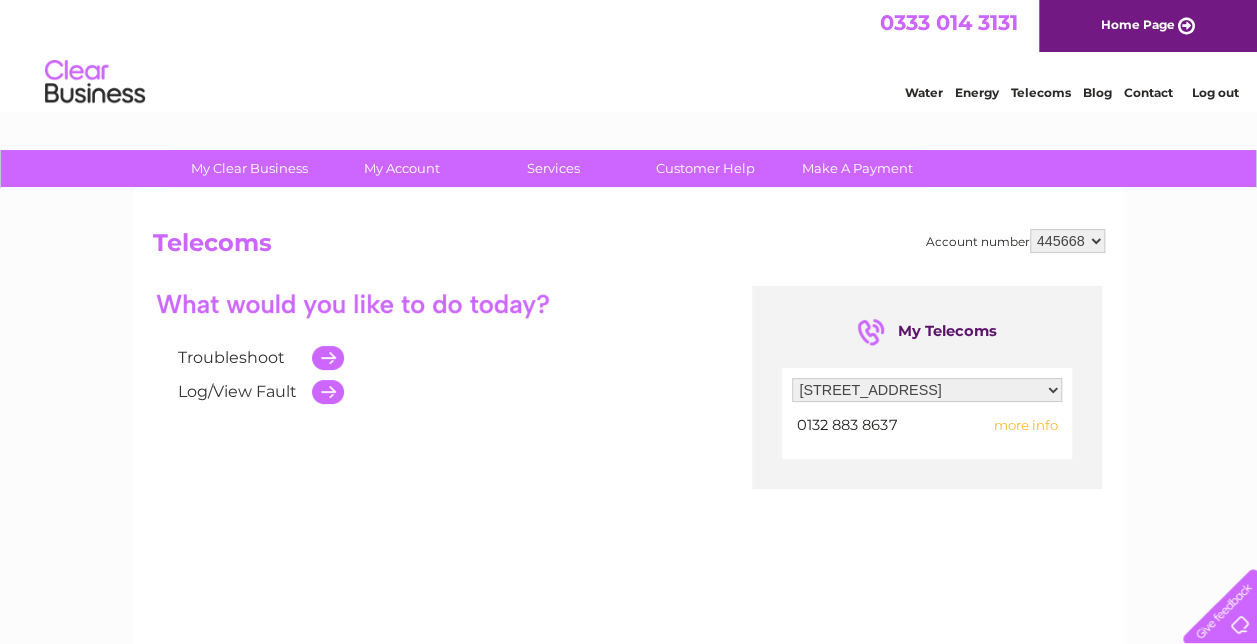 click at bounding box center (323, 392) 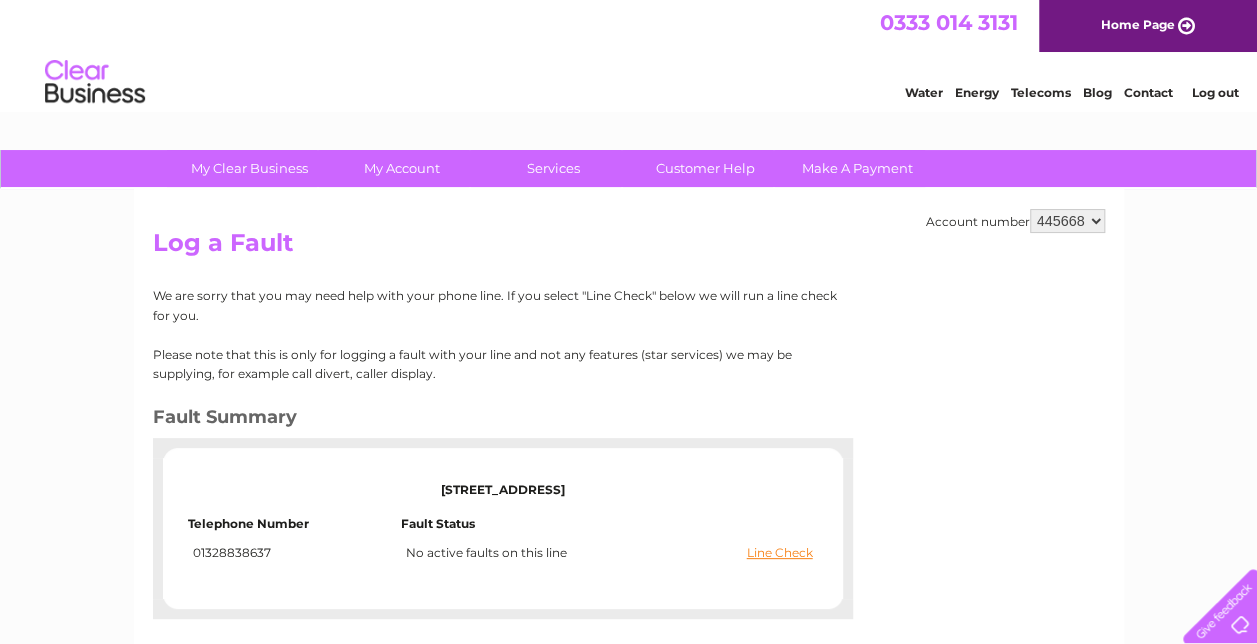 scroll, scrollTop: 0, scrollLeft: 0, axis: both 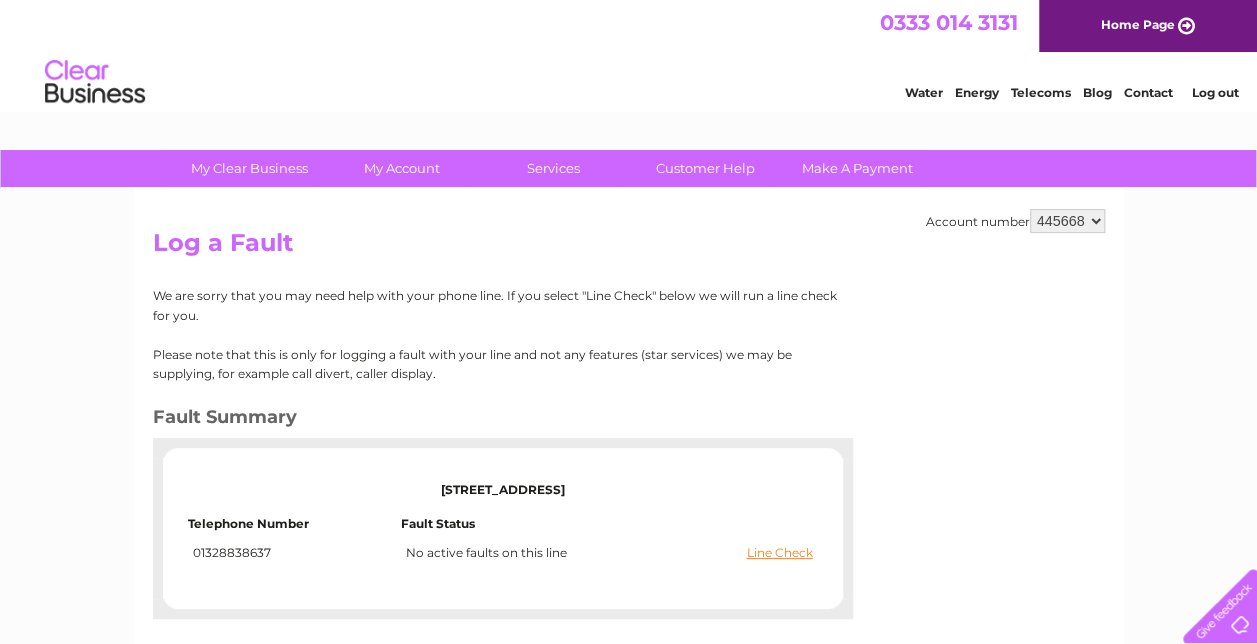 click on "Contact" at bounding box center [1148, 92] 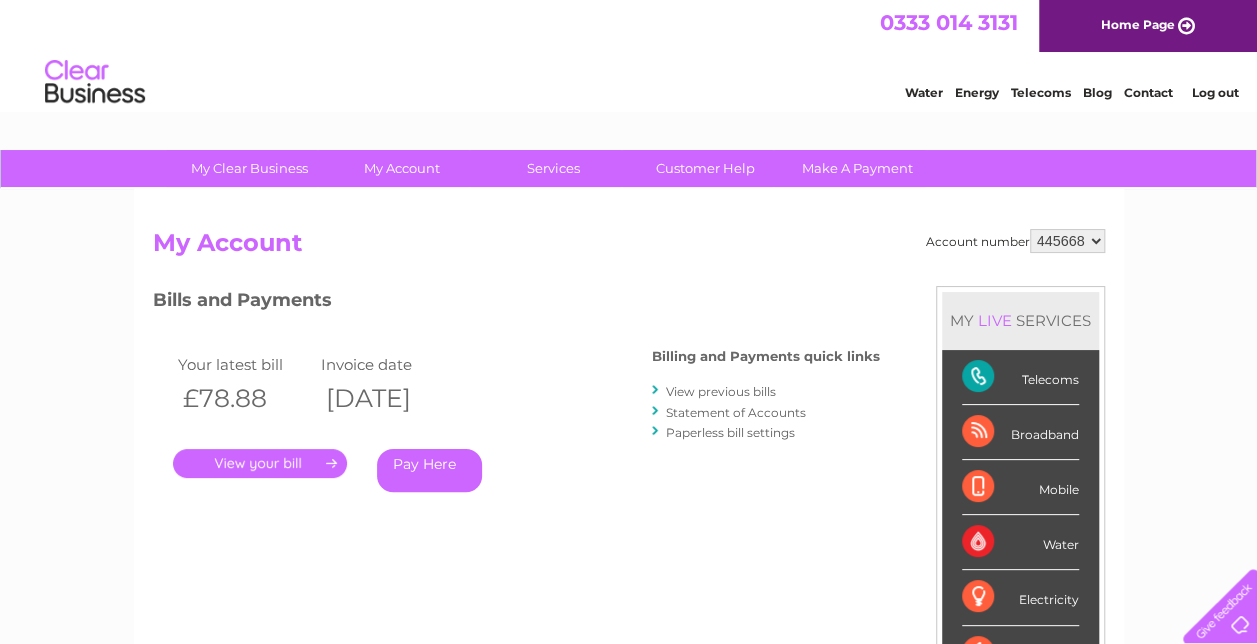 scroll, scrollTop: 3, scrollLeft: 0, axis: vertical 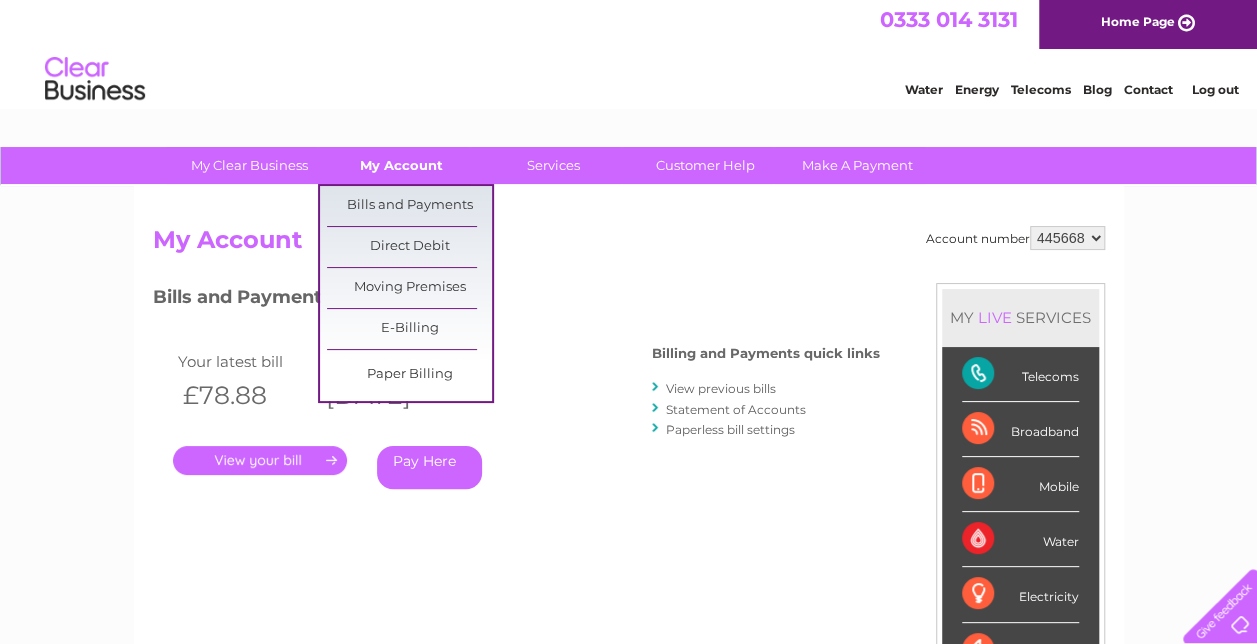 click on "My Account" at bounding box center (401, 165) 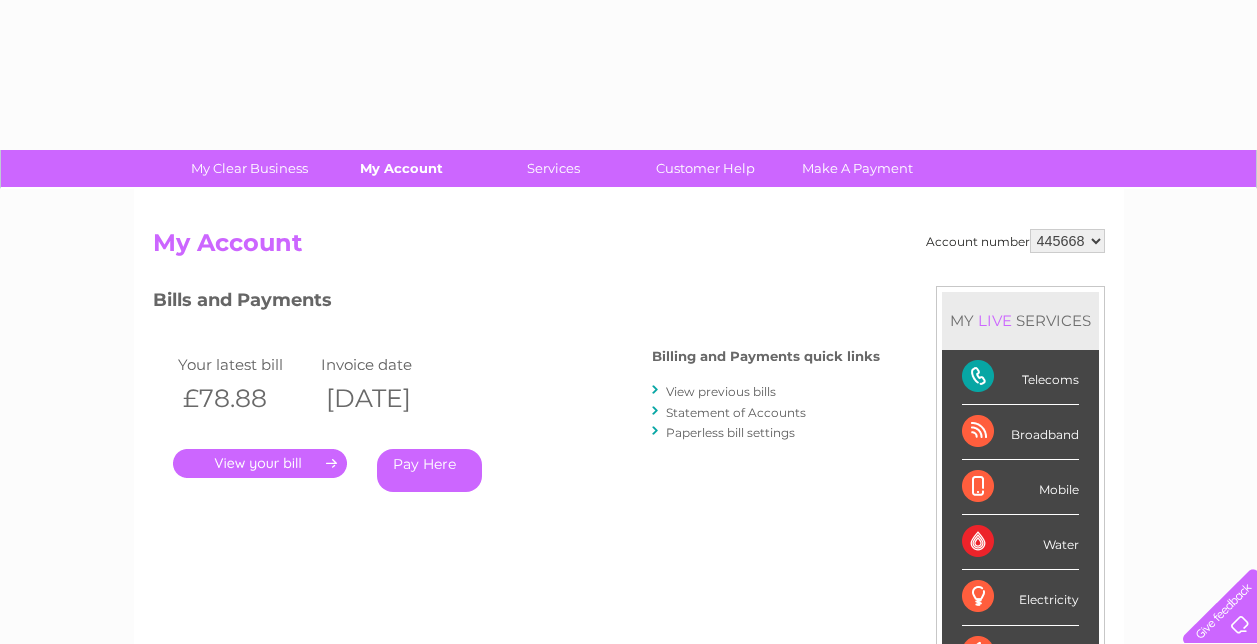 scroll, scrollTop: 0, scrollLeft: 0, axis: both 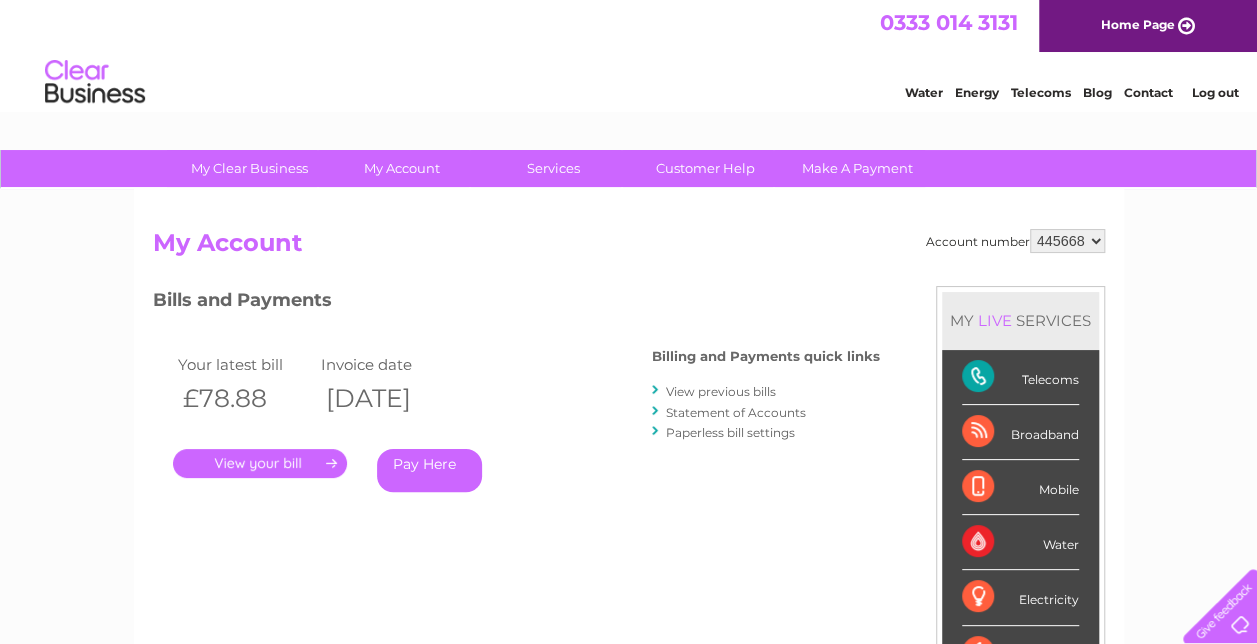 click on "Account number    445668
My Account
MY LIVE SERVICES
Telecoms
Broadband
Mobile
Water
Electricity
Gas
Payments
Bills and Payments
Billing and Payments quick links" at bounding box center (629, 520) 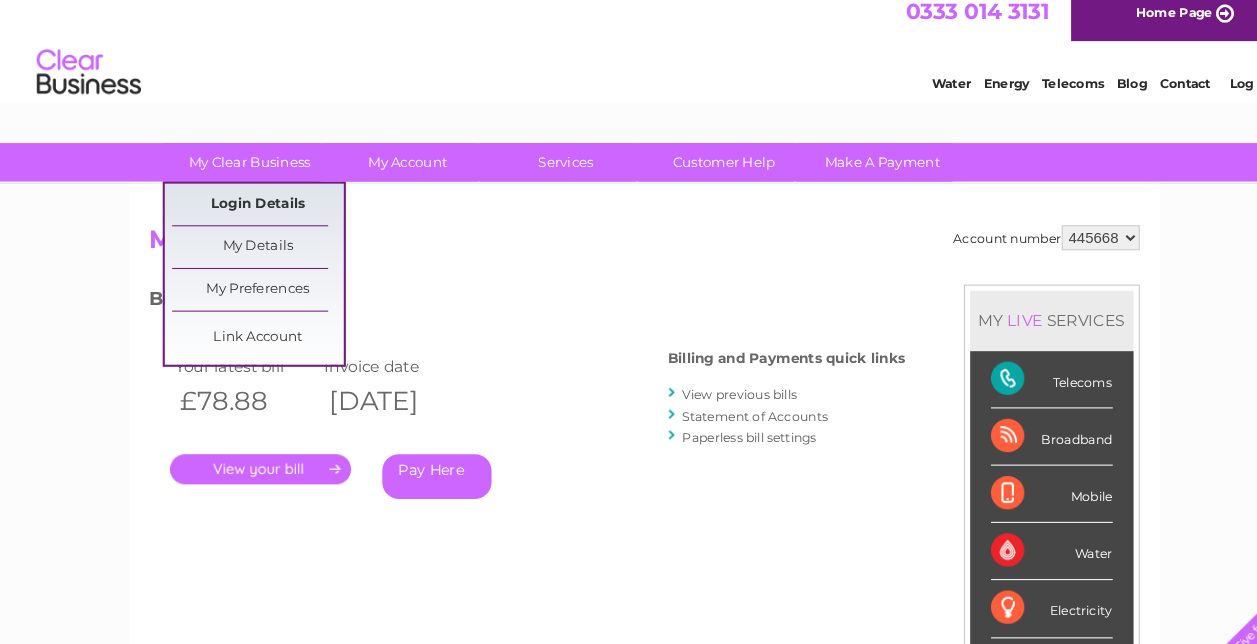 scroll, scrollTop: 4, scrollLeft: 0, axis: vertical 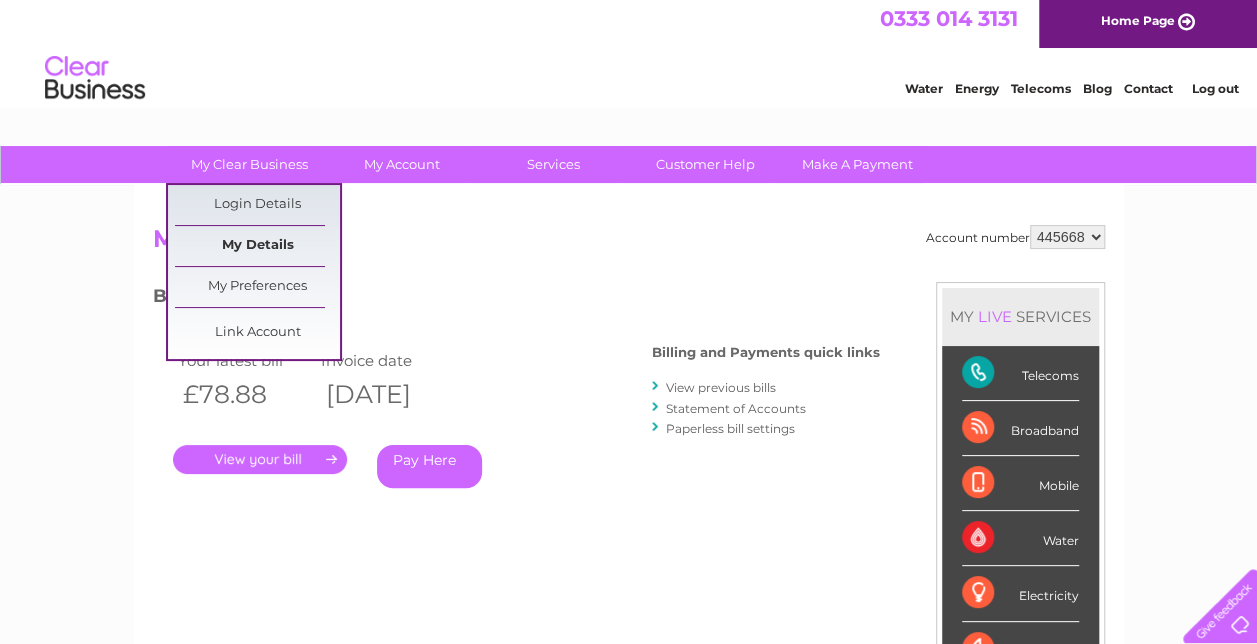 click on "My Details" at bounding box center (257, 246) 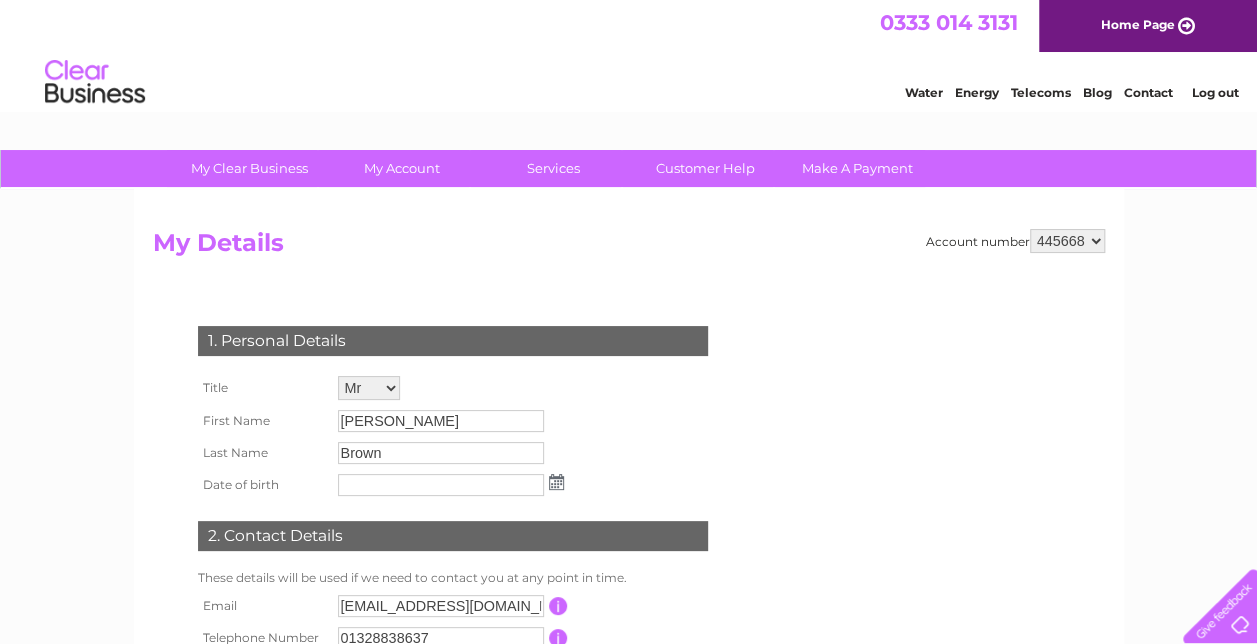 scroll, scrollTop: 0, scrollLeft: 0, axis: both 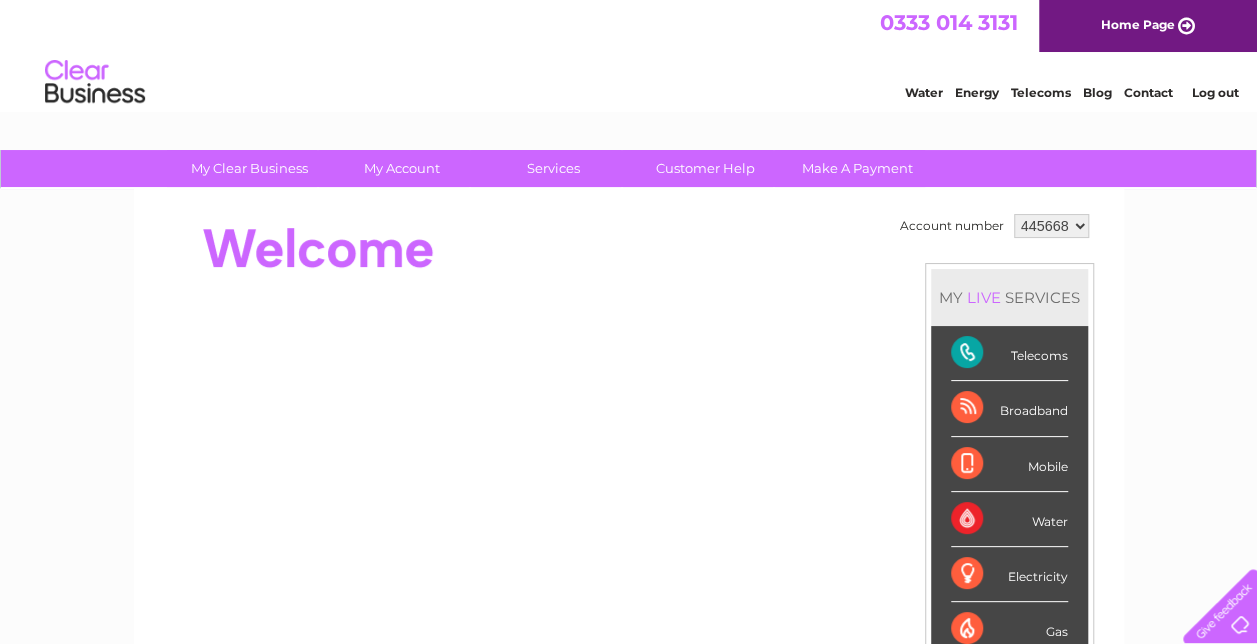 click at bounding box center [95, 82] 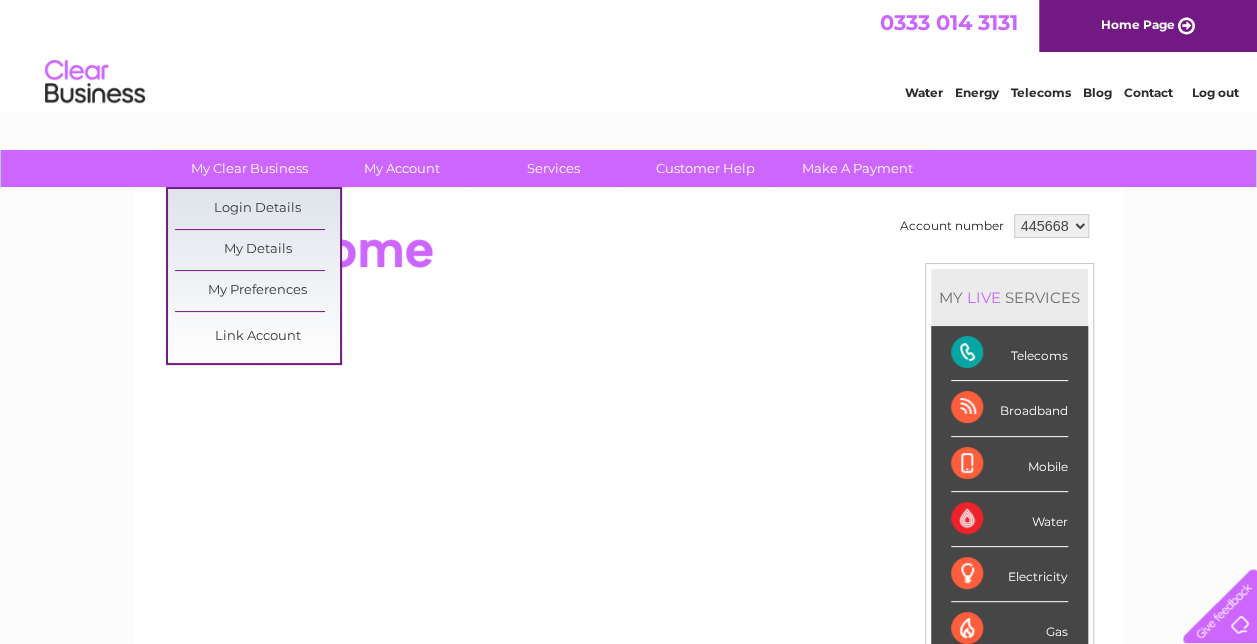 click on "Login Details
My Details
My Preferences
Link Account" at bounding box center [254, 276] 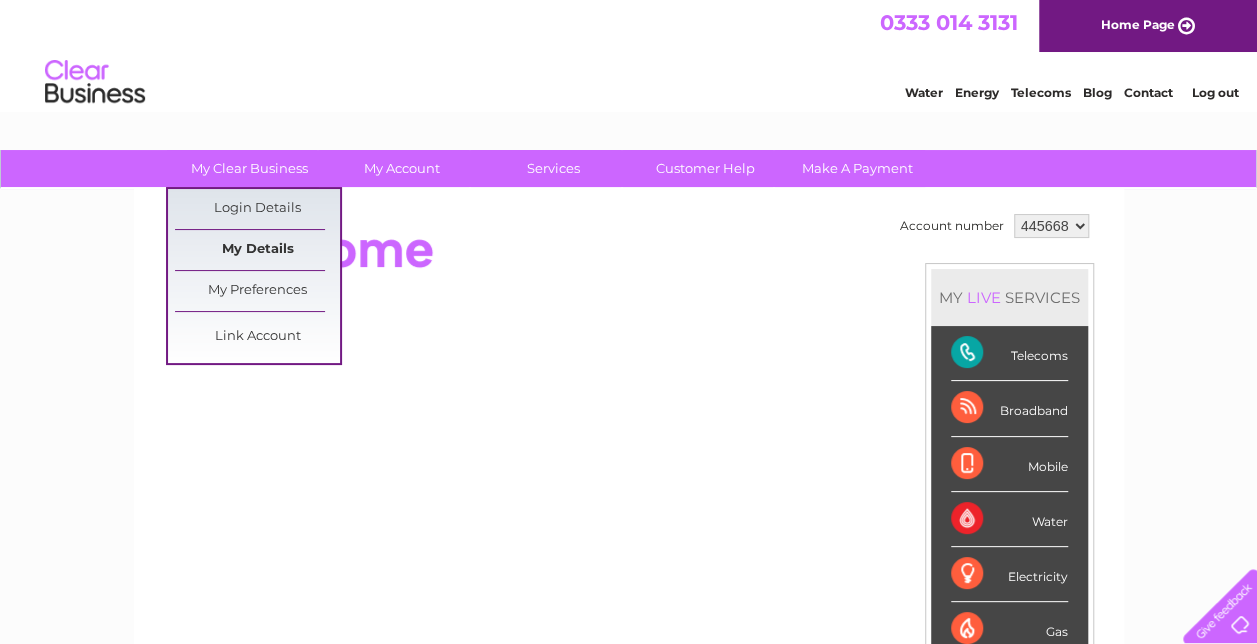 click on "My Details" at bounding box center [257, 250] 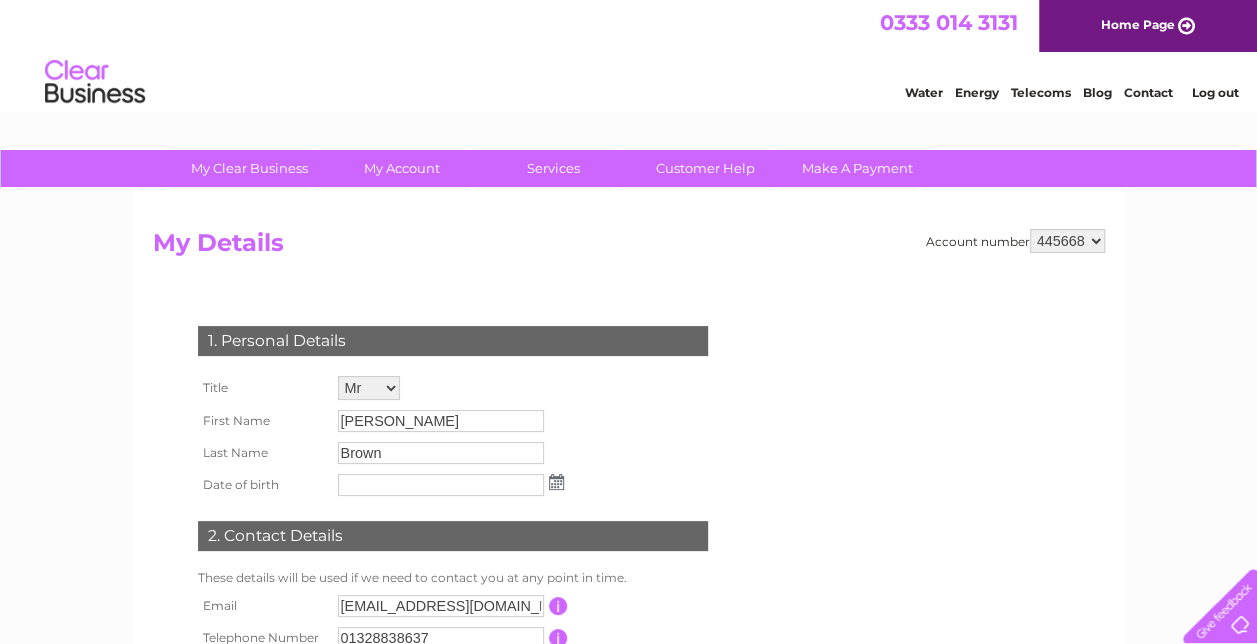 scroll, scrollTop: 0, scrollLeft: 0, axis: both 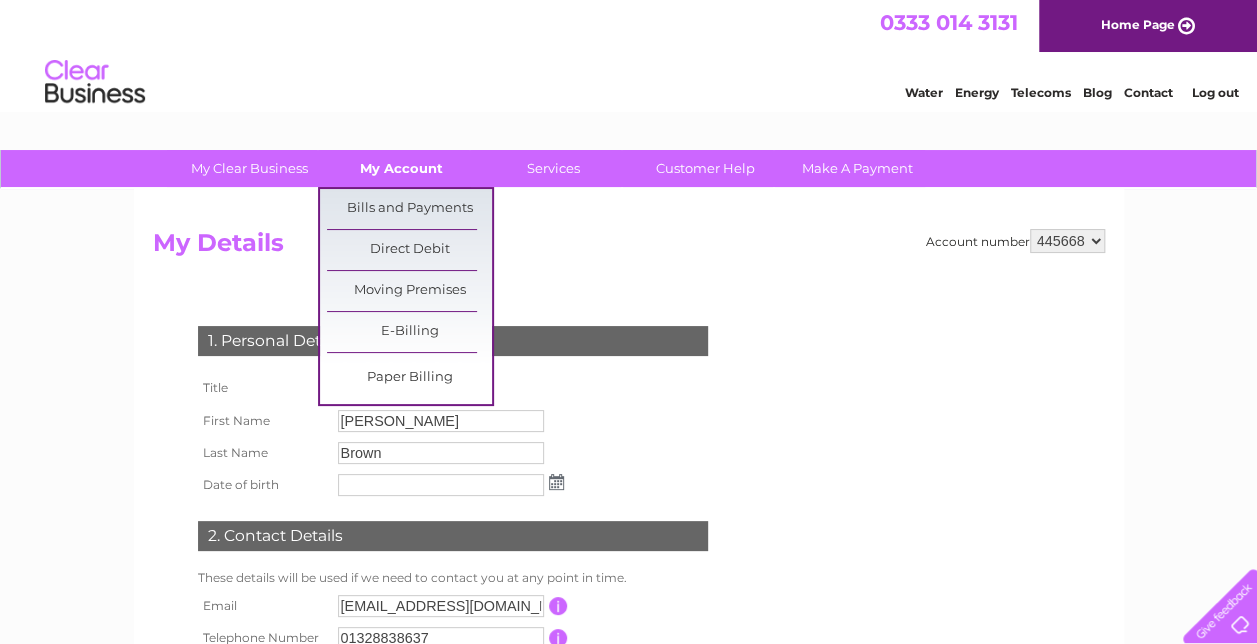 click on "My Account" at bounding box center [401, 168] 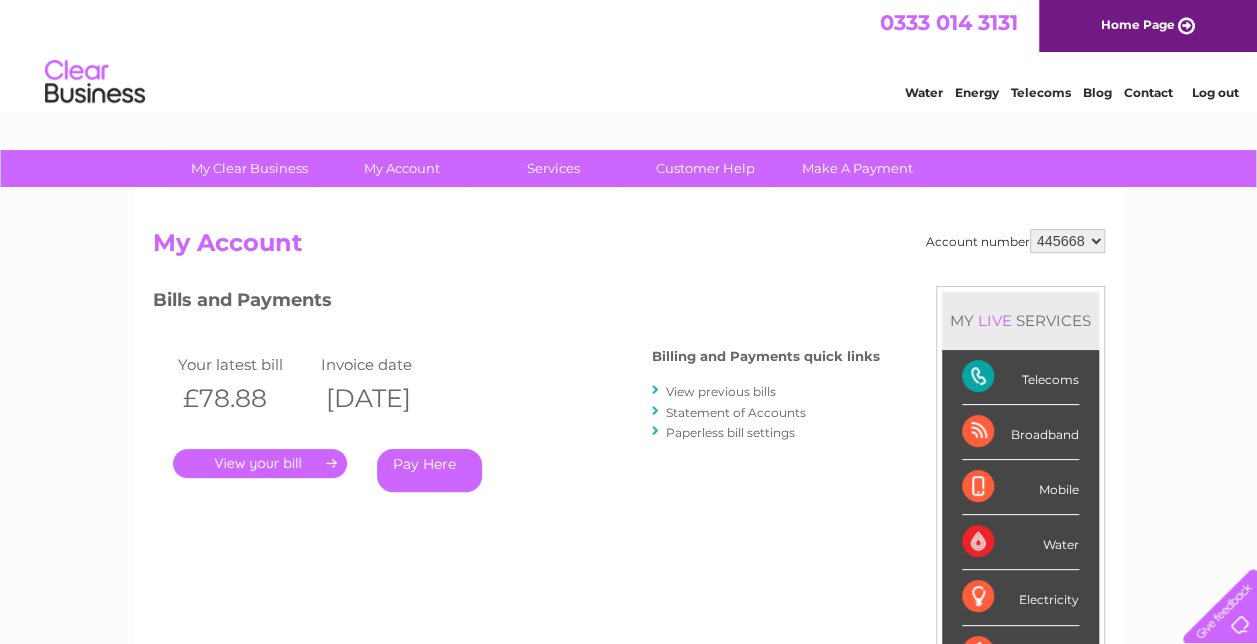 scroll, scrollTop: 0, scrollLeft: 0, axis: both 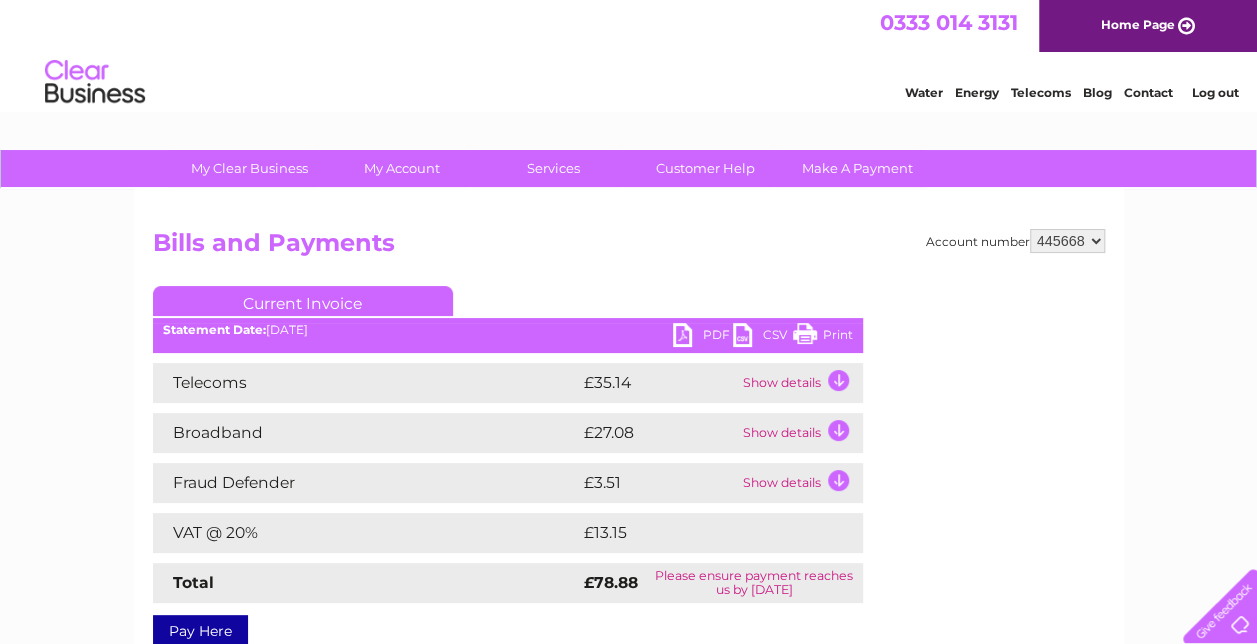 click on "Current Invoice" at bounding box center (508, 304) 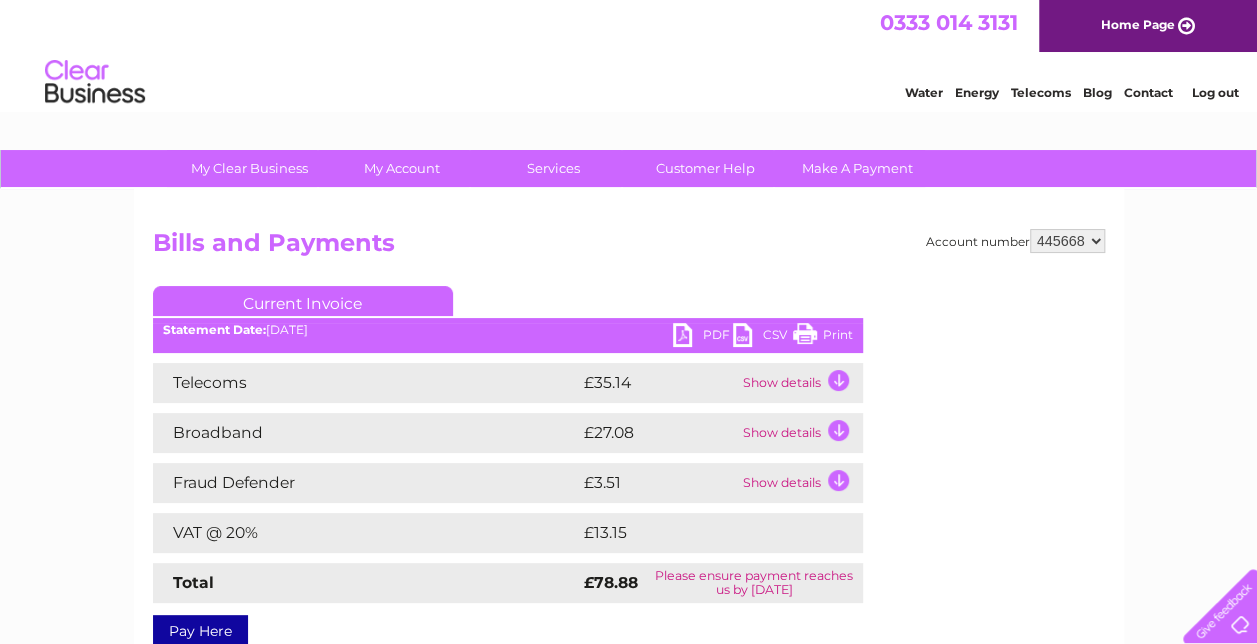 scroll, scrollTop: 0, scrollLeft: 0, axis: both 